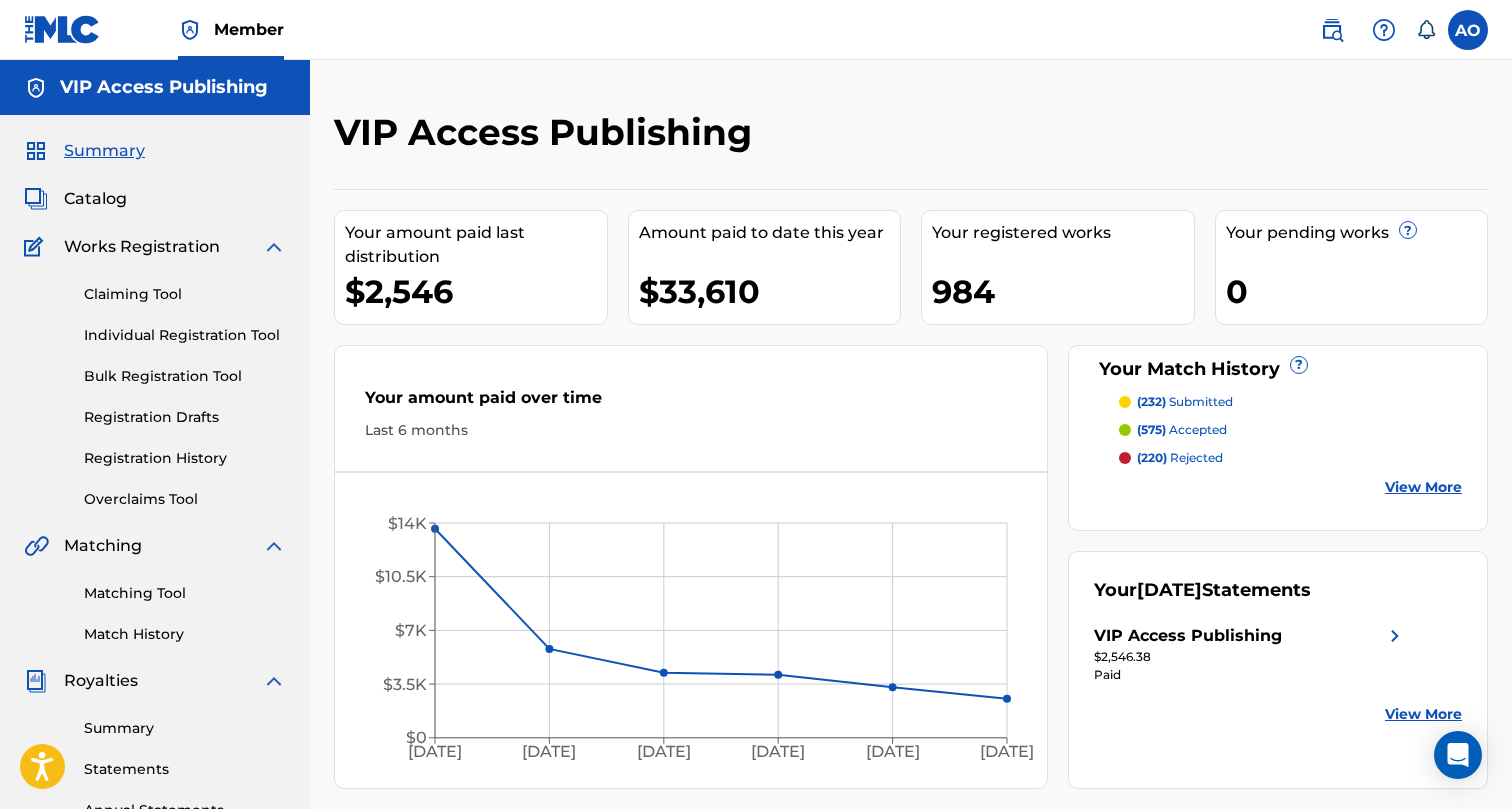click on "Catalog" at bounding box center (95, 199) 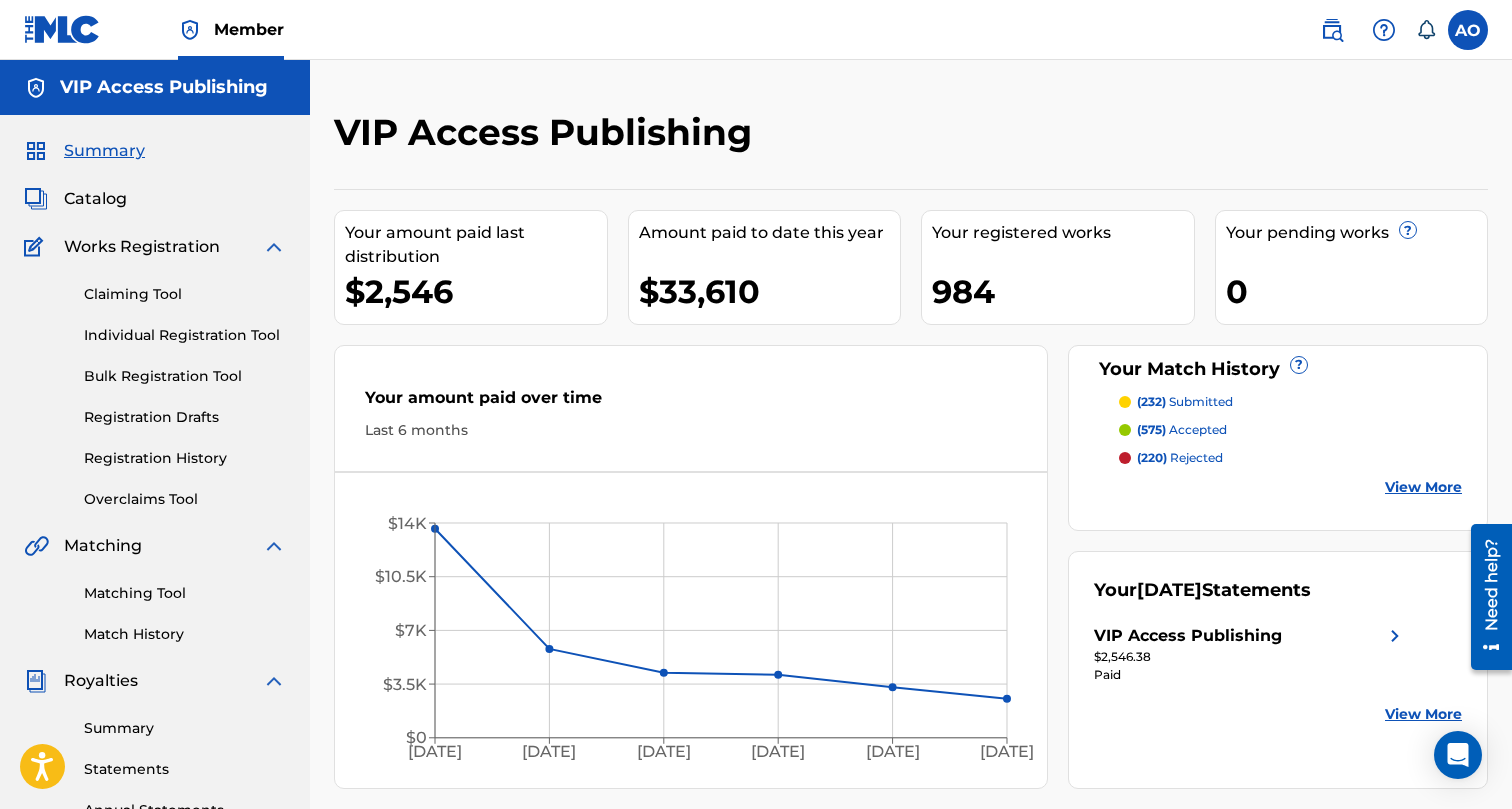 scroll, scrollTop: 0, scrollLeft: 0, axis: both 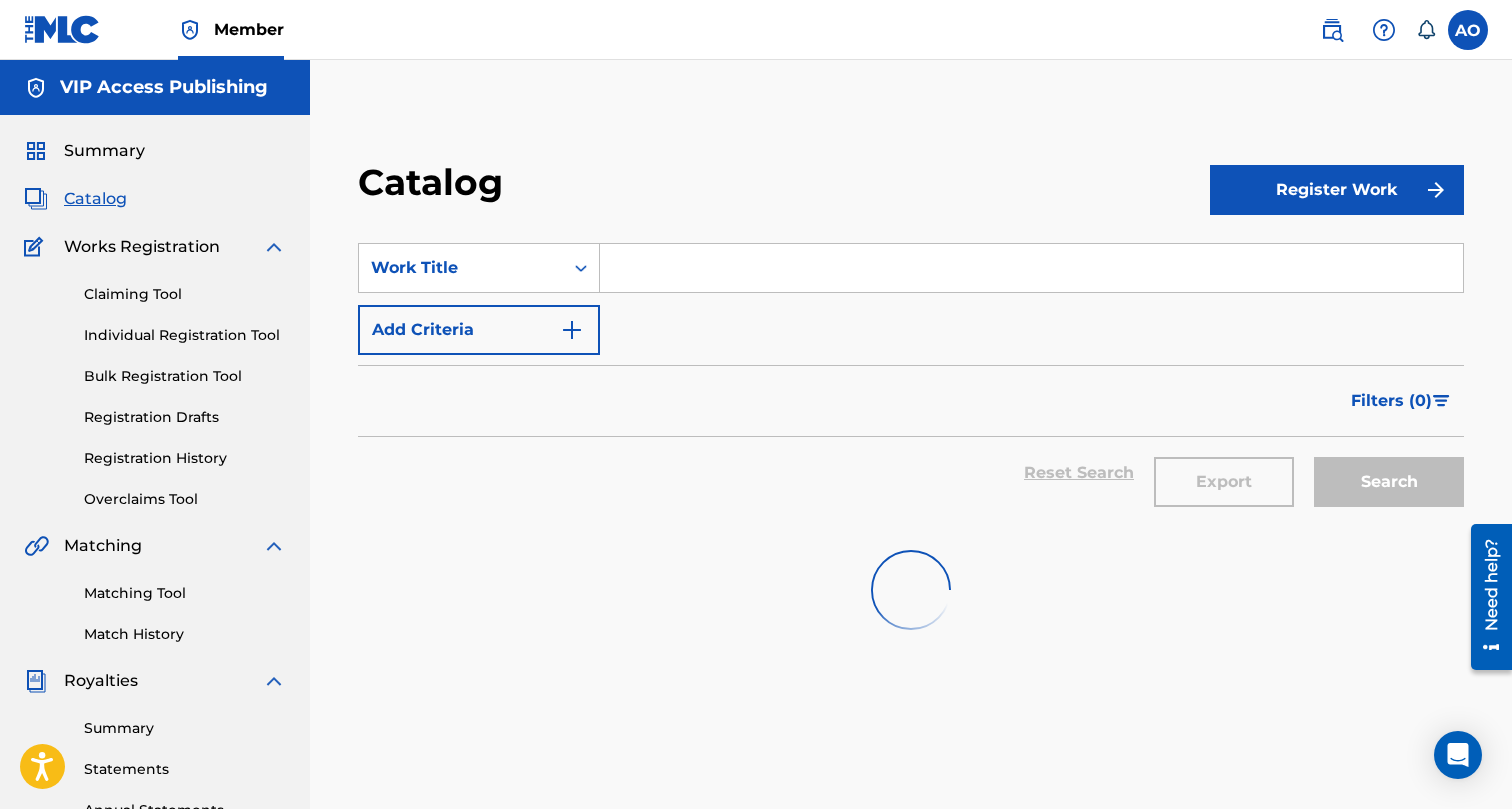 click on "Summary Catalog Works Registration Claiming Tool Individual Registration Tool Bulk Registration Tool Registration Drafts Registration History Overclaims Tool Matching Matching Tool Match History Royalties Summary Statements Annual Statements Rate Sheets Member Settings Banking Information Member Information User Permissions Contact Information Member Benefits" at bounding box center [155, 629] 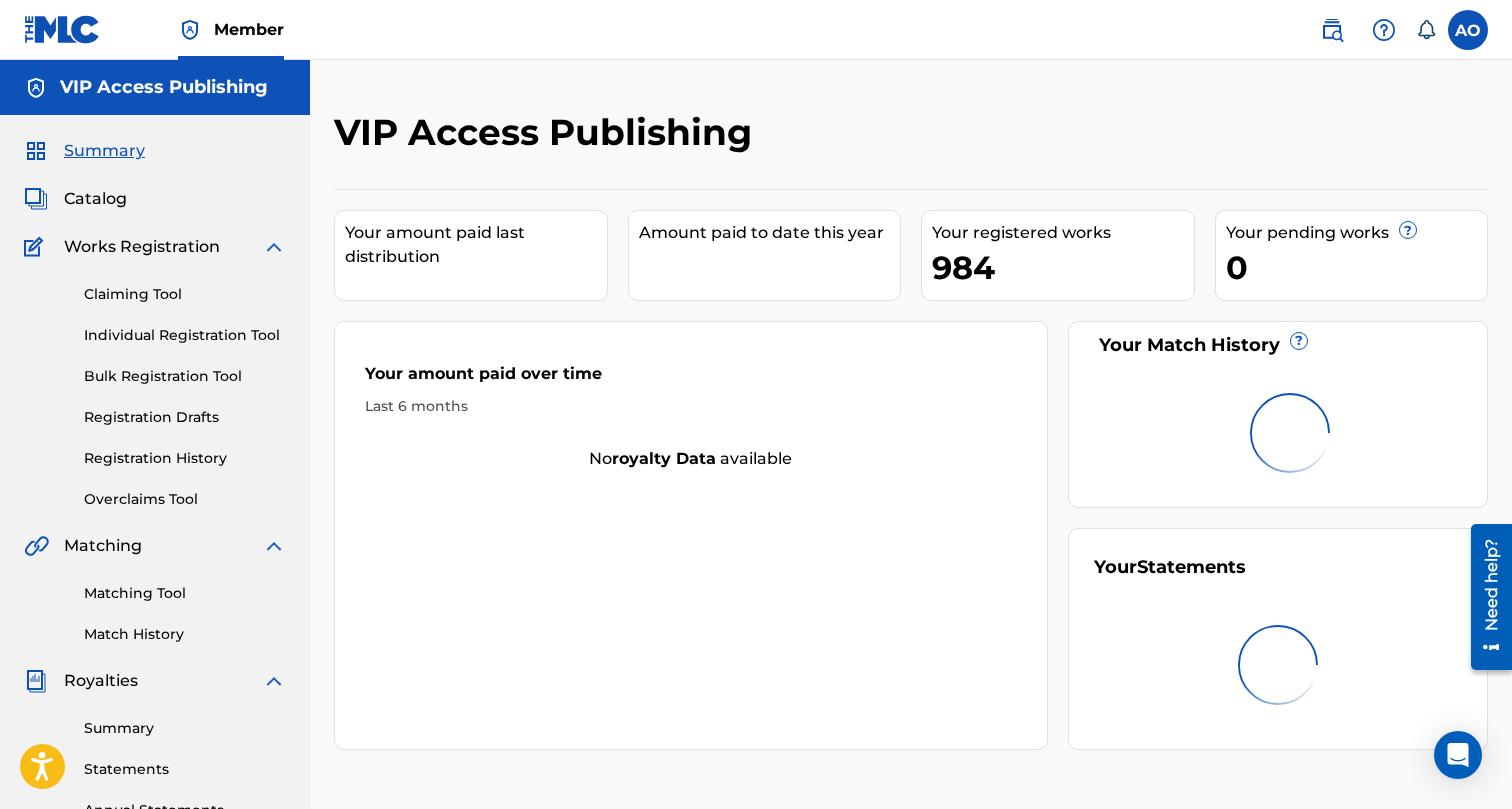 click on "Summary" at bounding box center (104, 151) 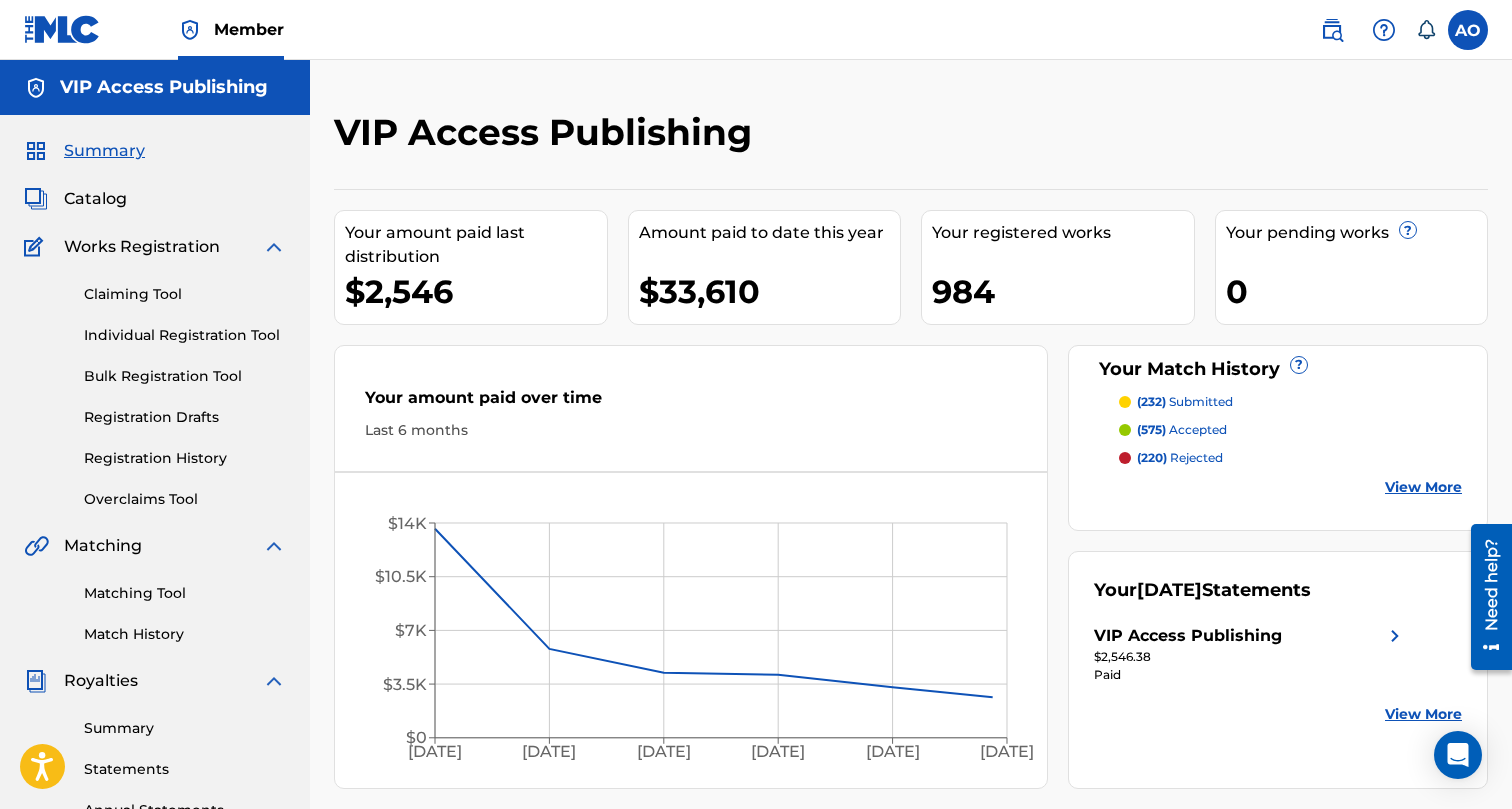 click on "Summary" at bounding box center [104, 151] 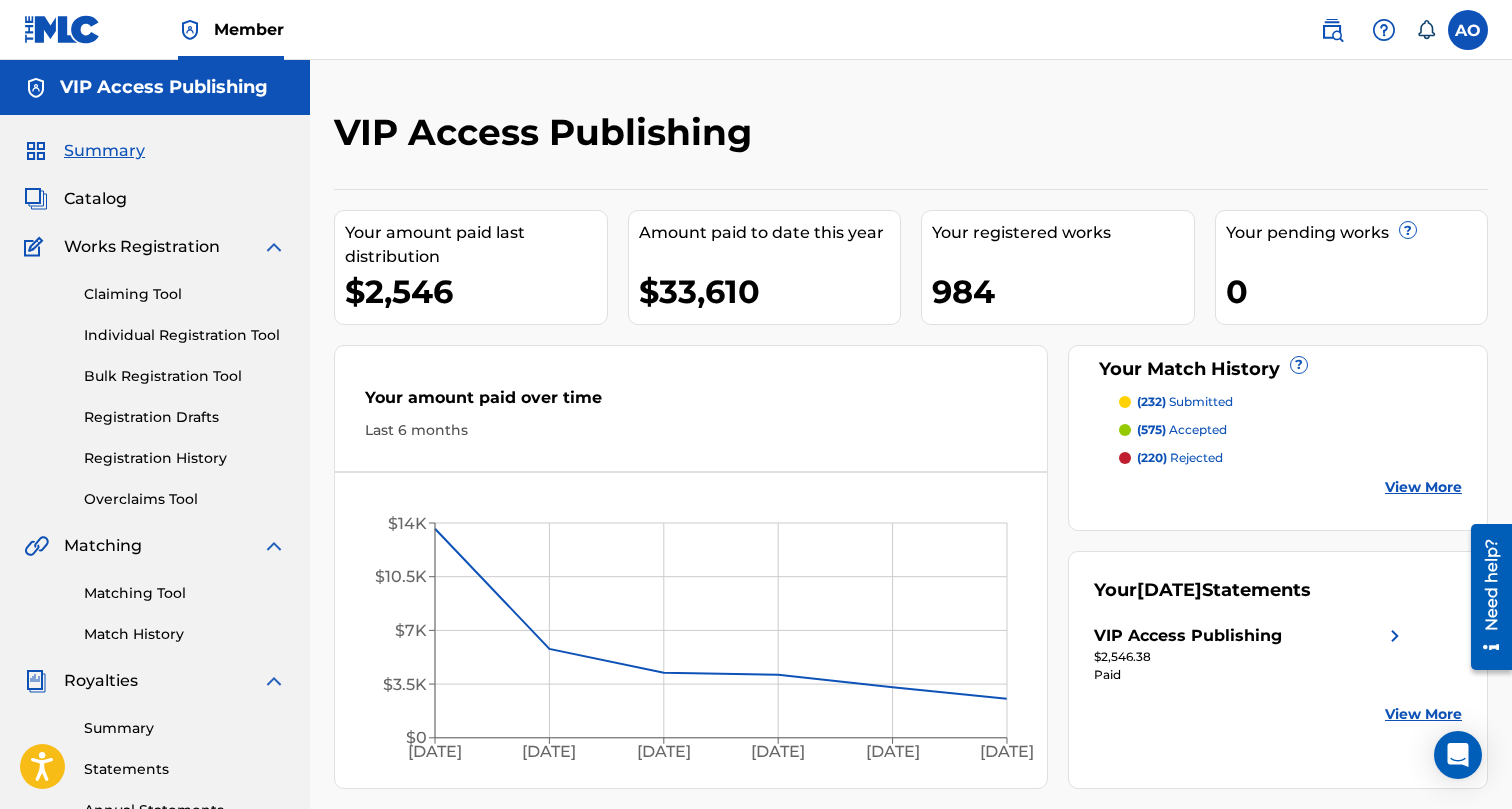 click on "Summary" at bounding box center (104, 151) 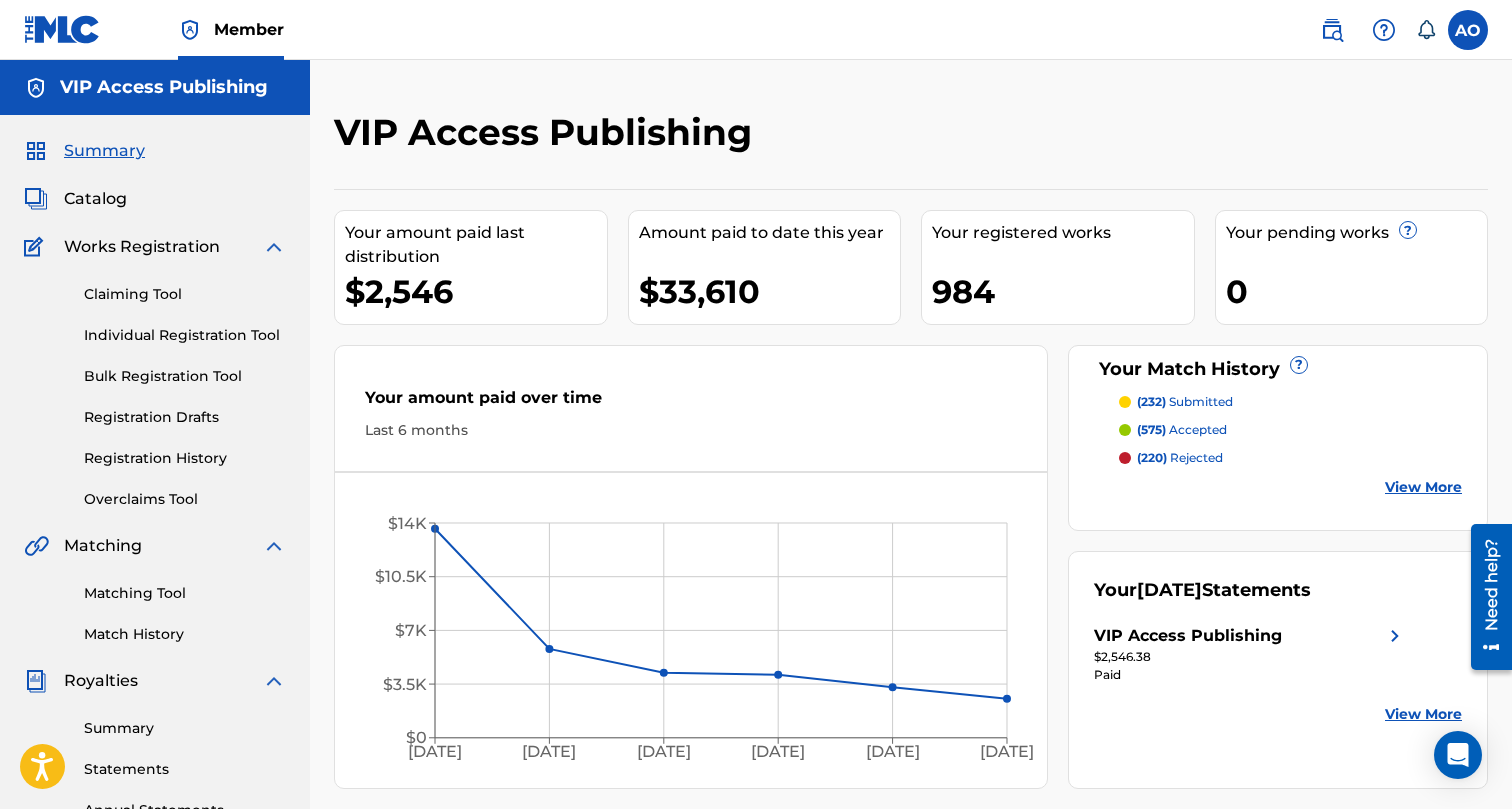click on "Summary" at bounding box center (185, 728) 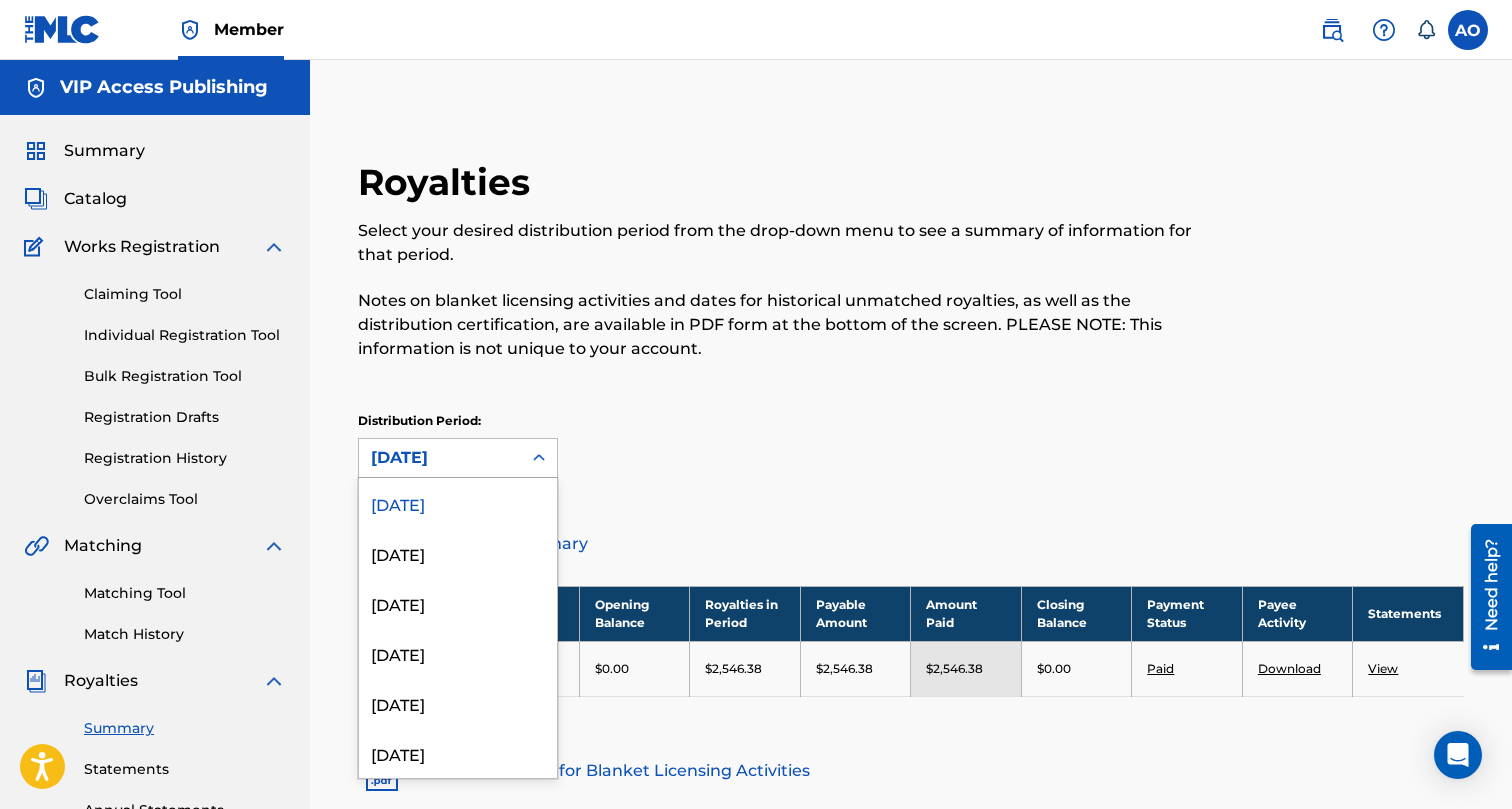 click on "[DATE]" at bounding box center (440, 458) 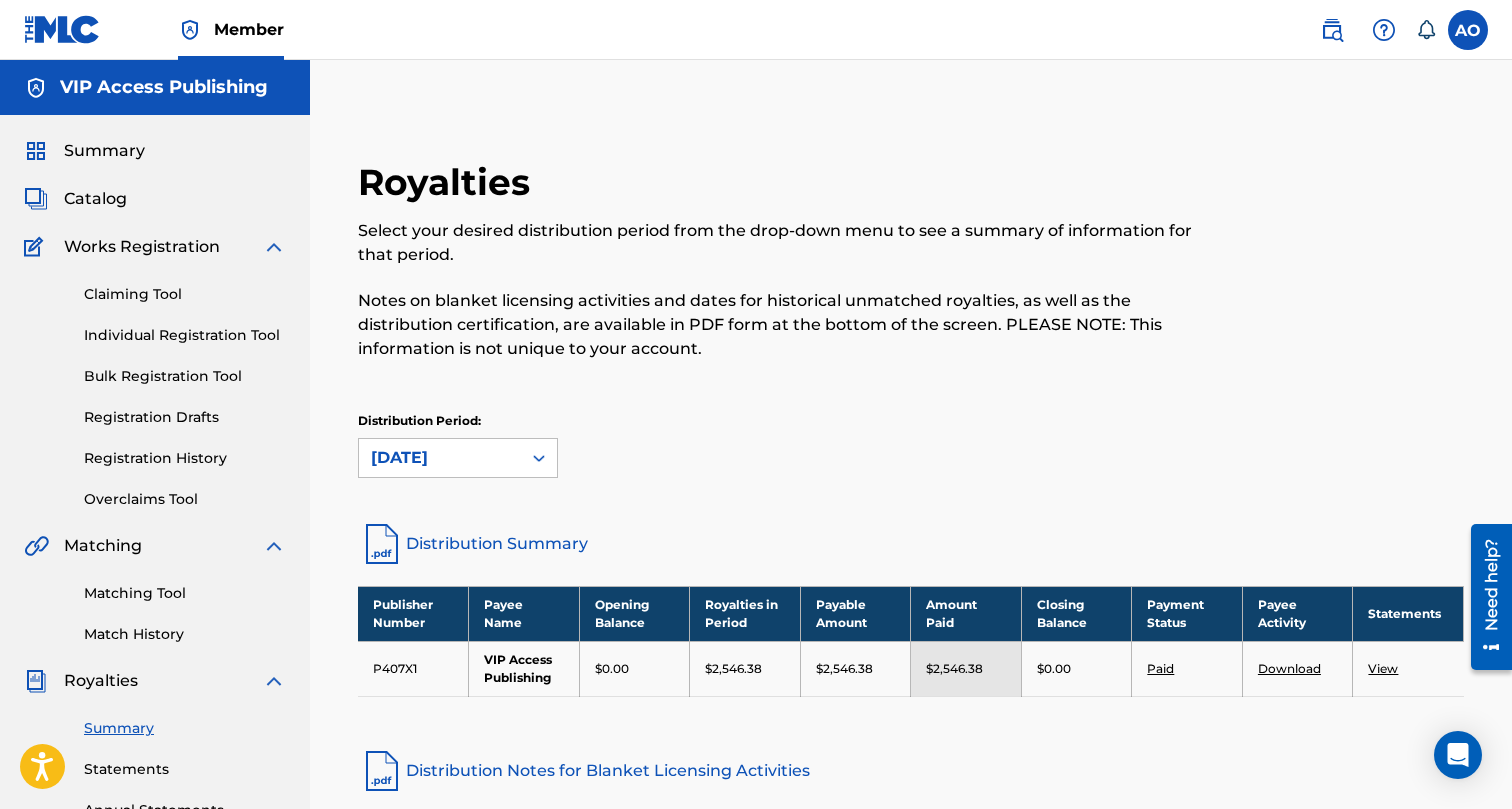 click on "Summary" at bounding box center (104, 151) 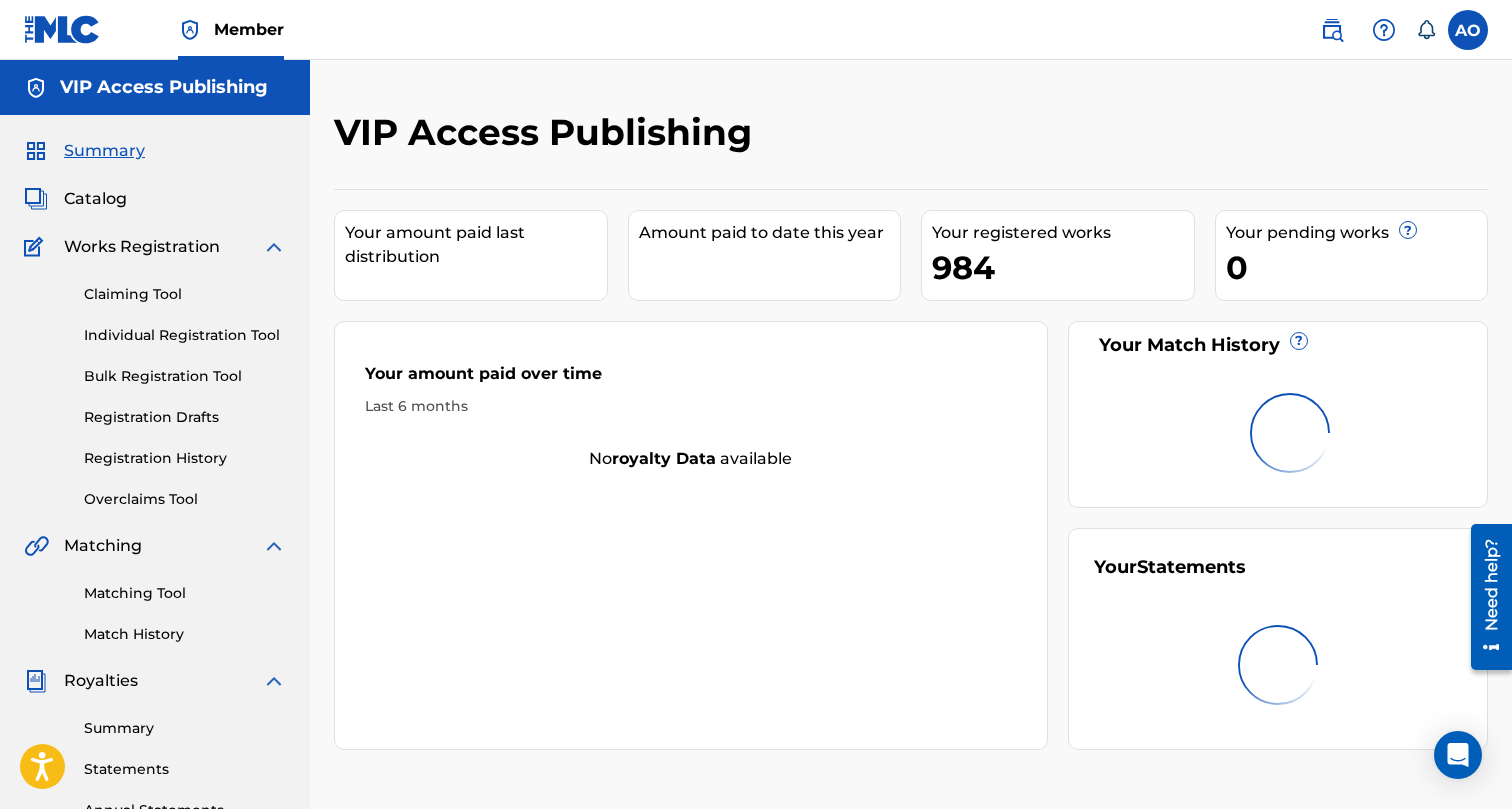 click on "Summary" at bounding box center [104, 151] 